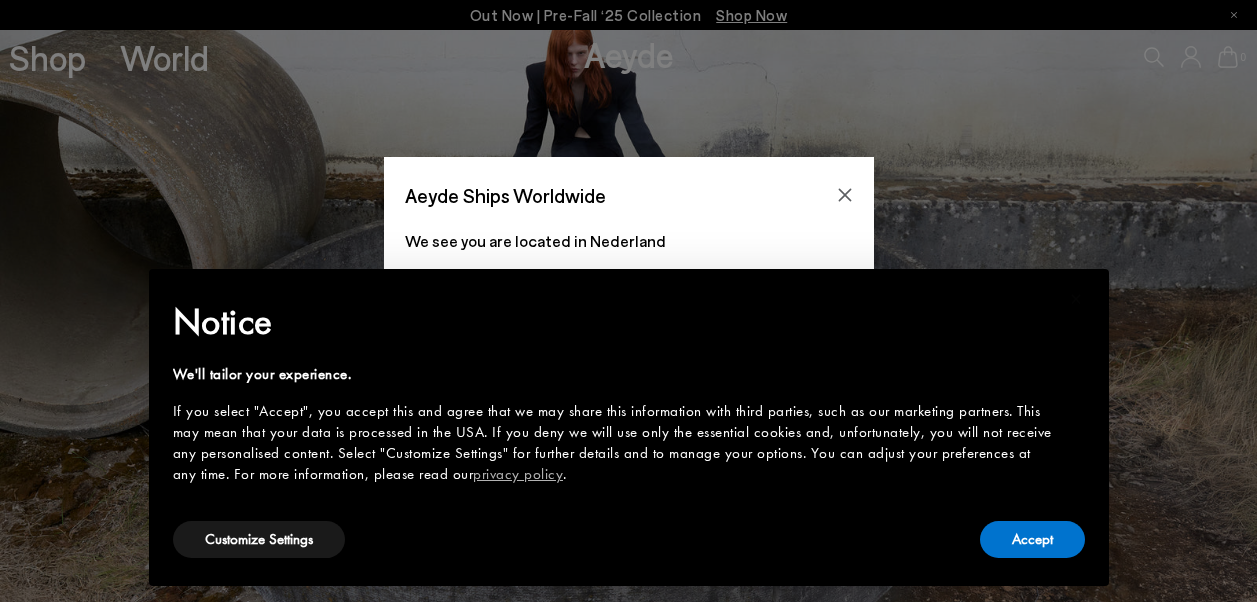 scroll, scrollTop: 0, scrollLeft: 0, axis: both 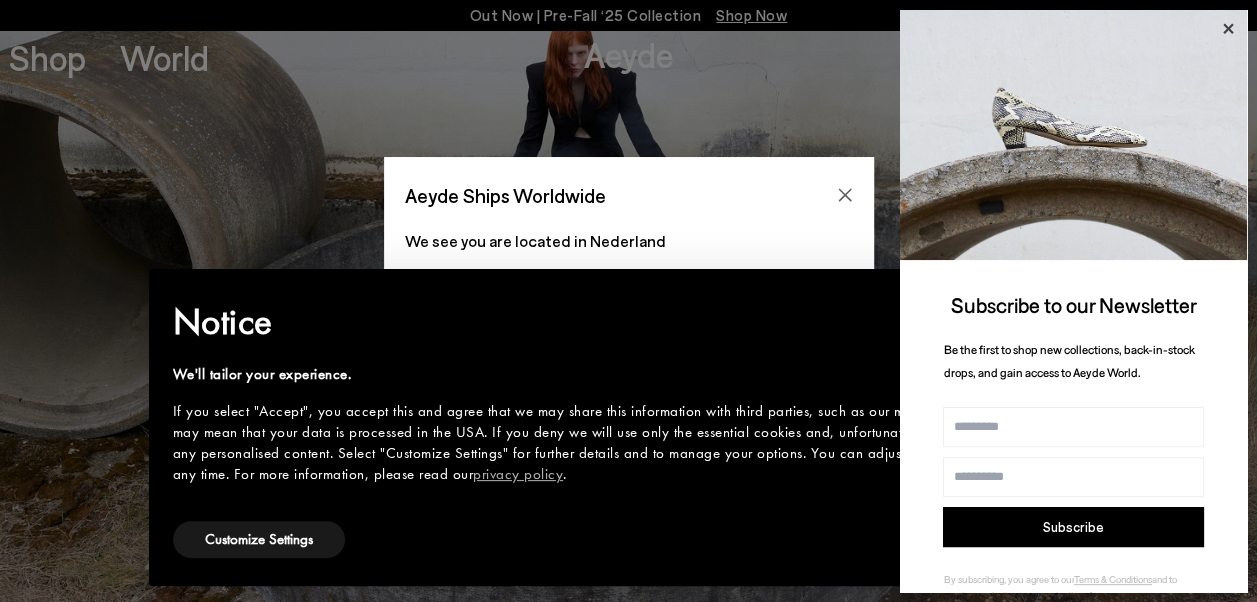 click 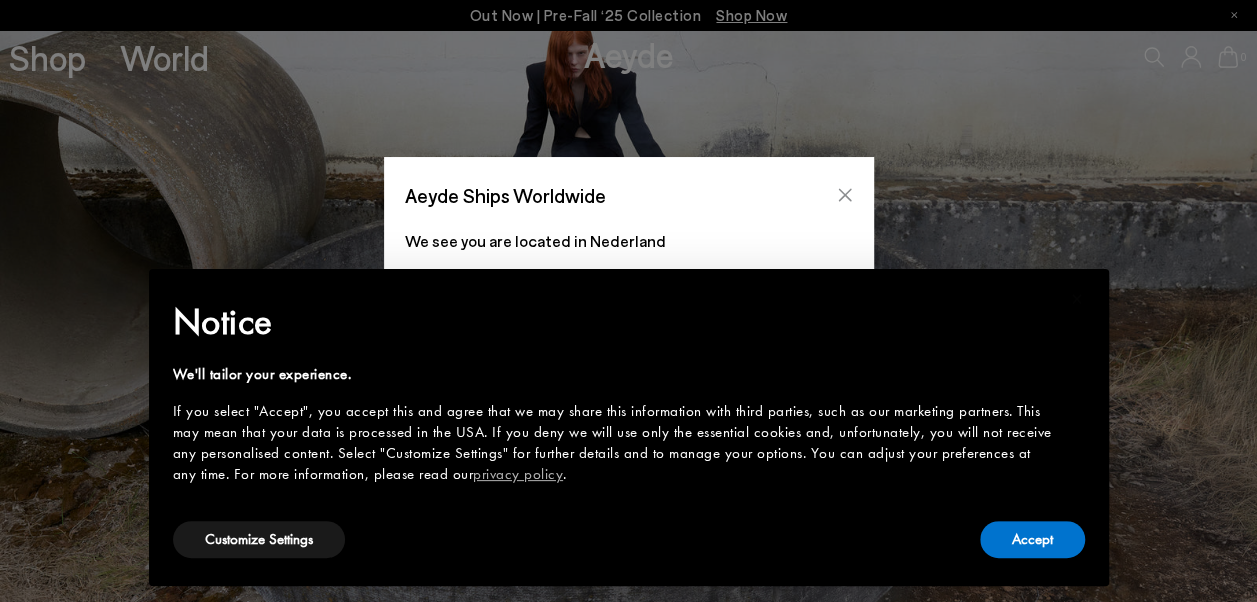 click 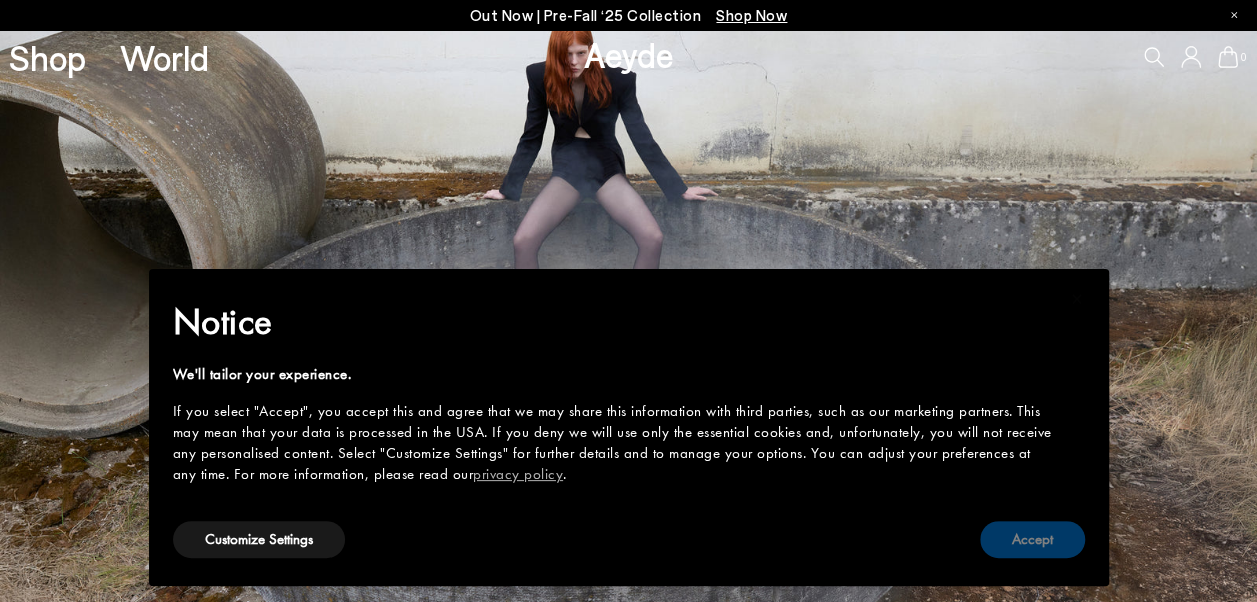 click on "Accept" at bounding box center (1032, 539) 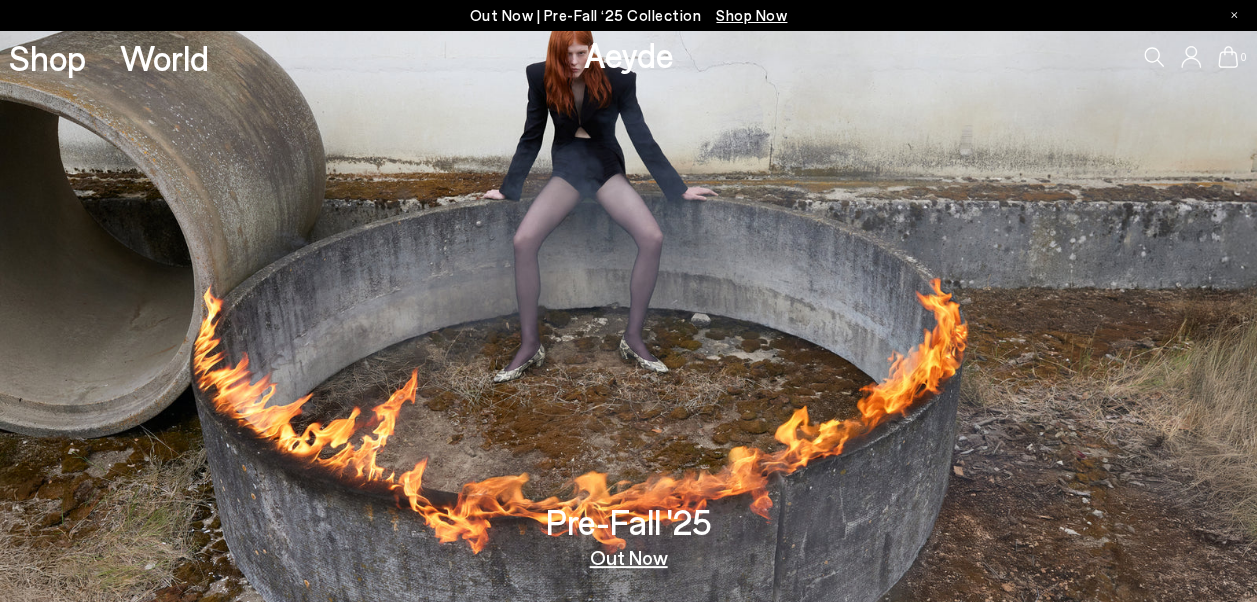 click on "Shop Now" at bounding box center (751, 15) 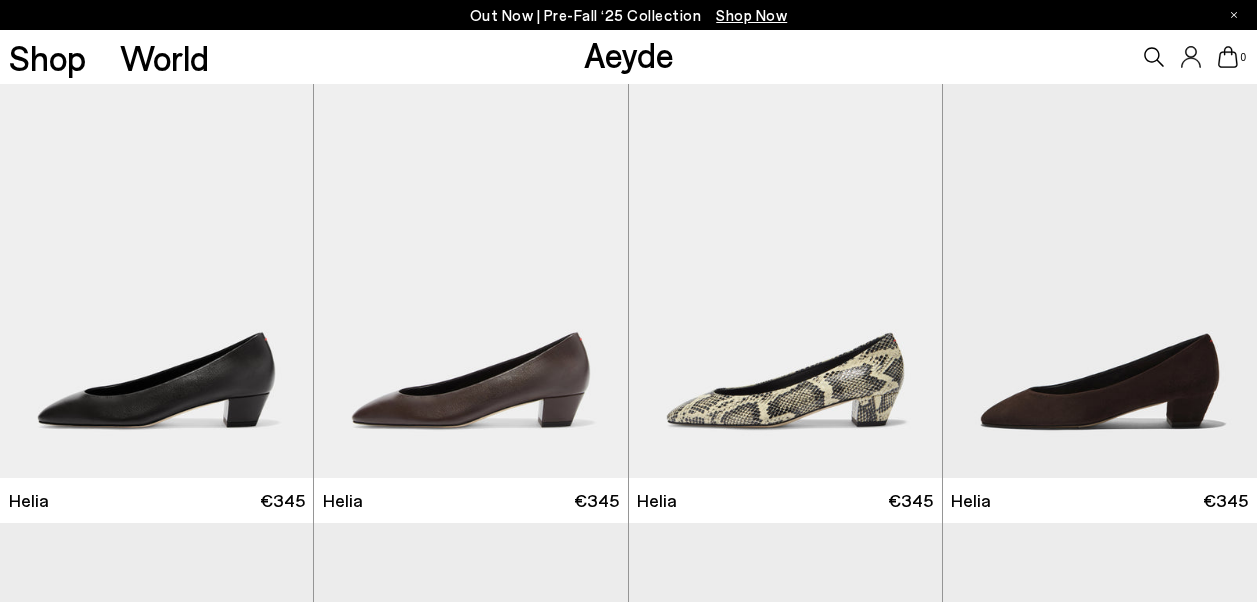 scroll, scrollTop: 0, scrollLeft: 0, axis: both 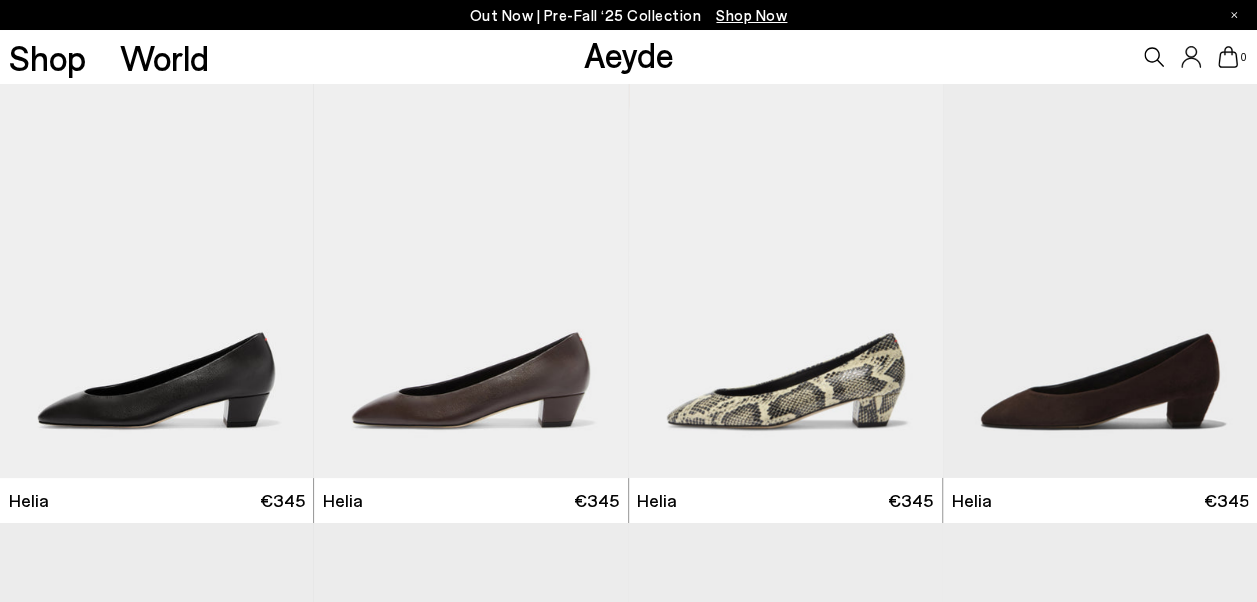 click 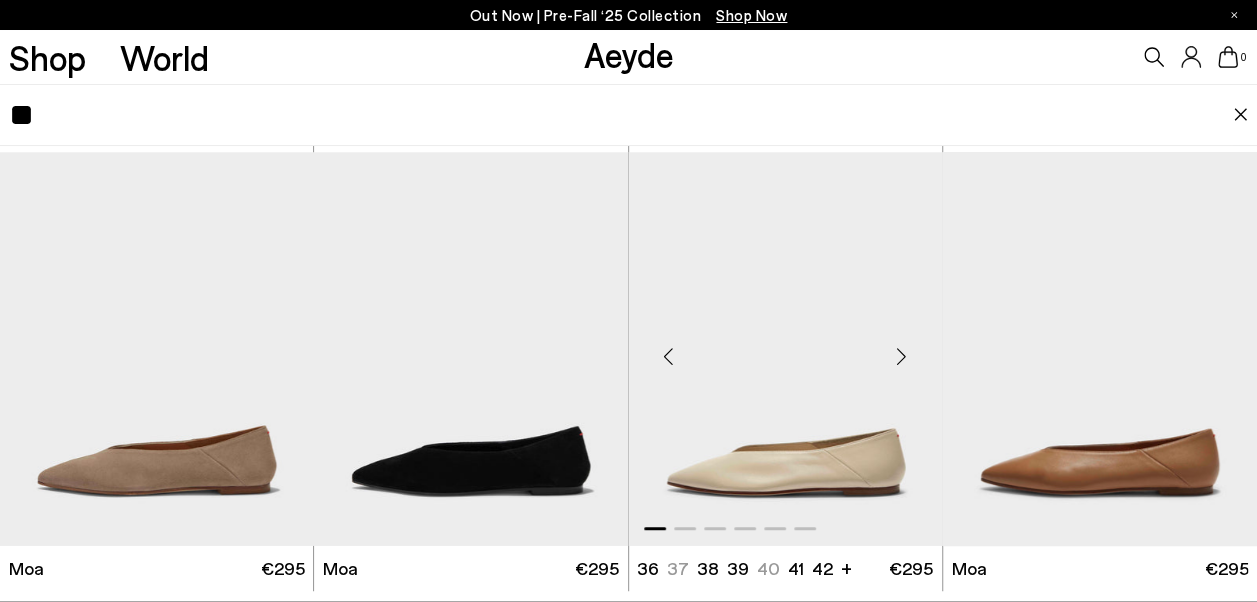 scroll, scrollTop: 600, scrollLeft: 0, axis: vertical 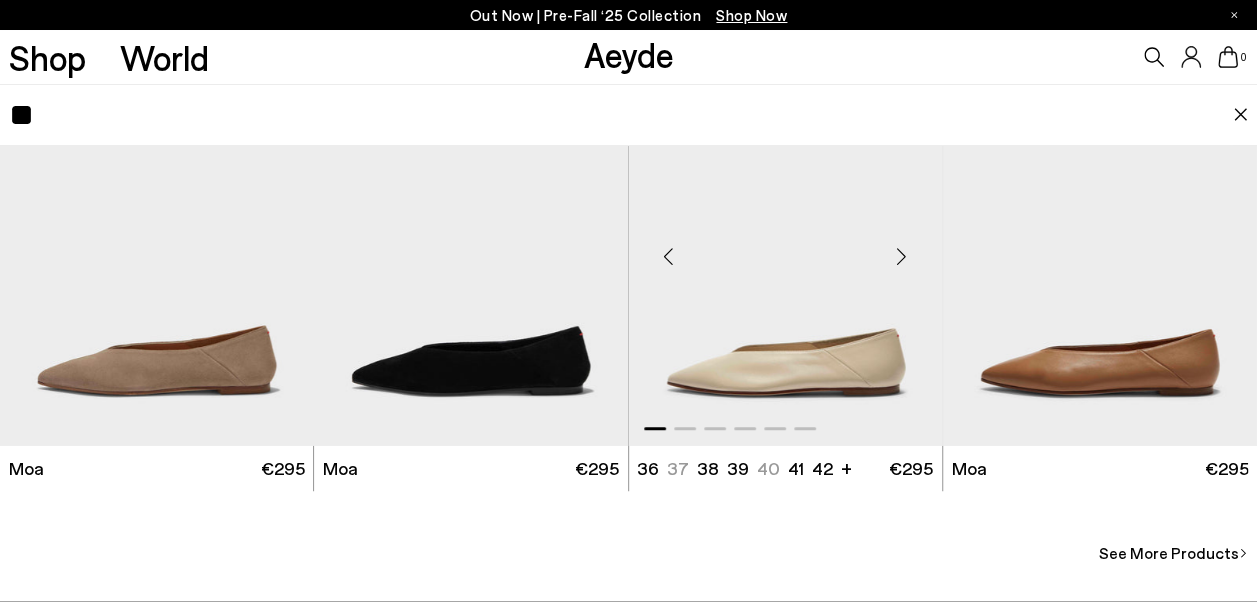 type on "**" 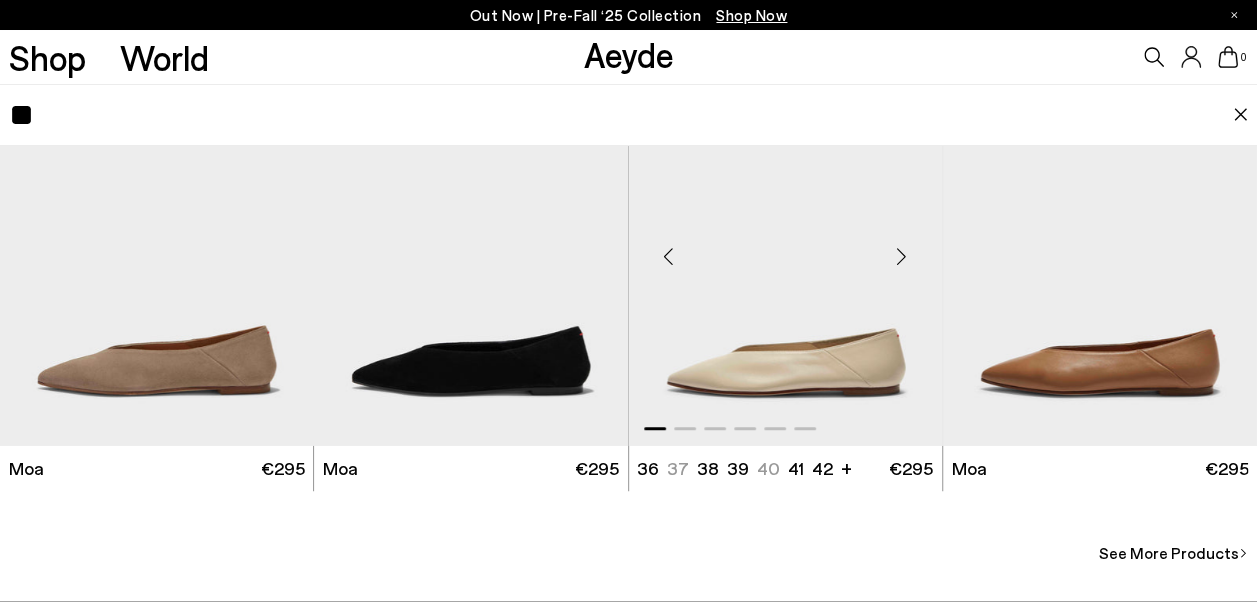 click at bounding box center [786, 249] 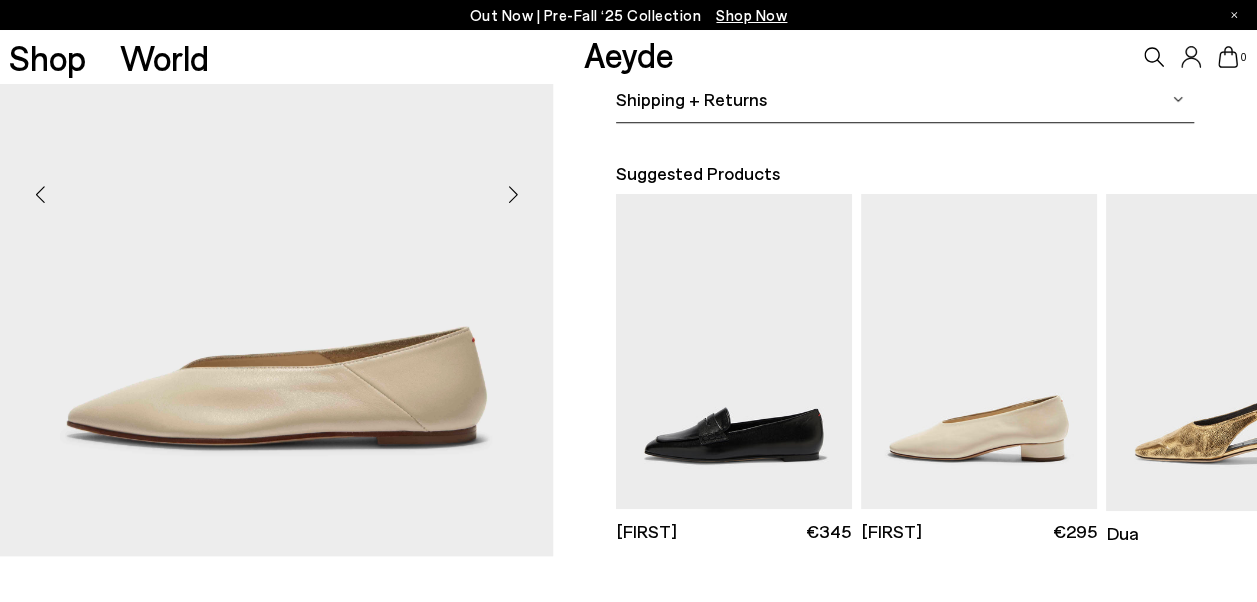 scroll, scrollTop: 200, scrollLeft: 0, axis: vertical 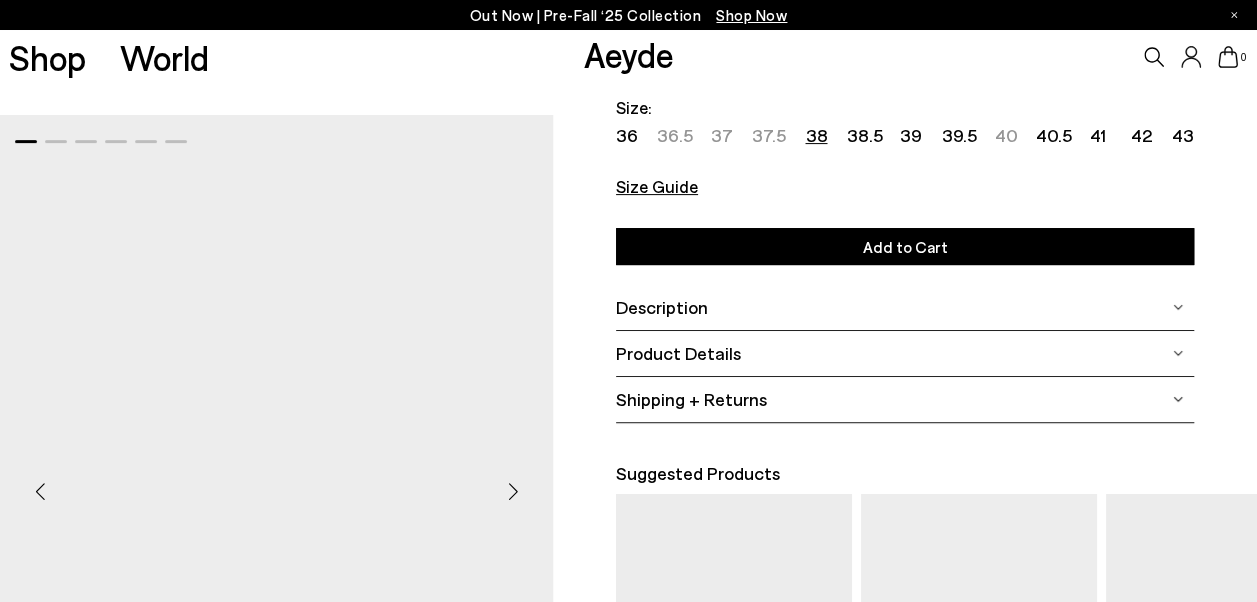 click on "38" at bounding box center (816, 135) 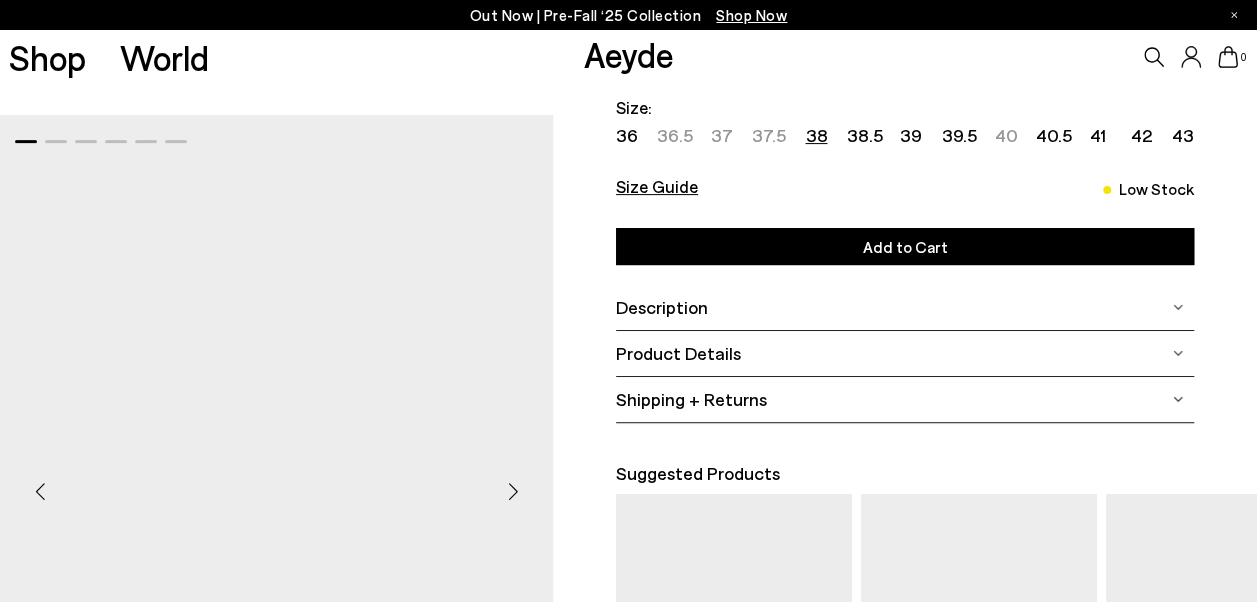 click on "Add to Cart
Select a Size" at bounding box center [905, 246] 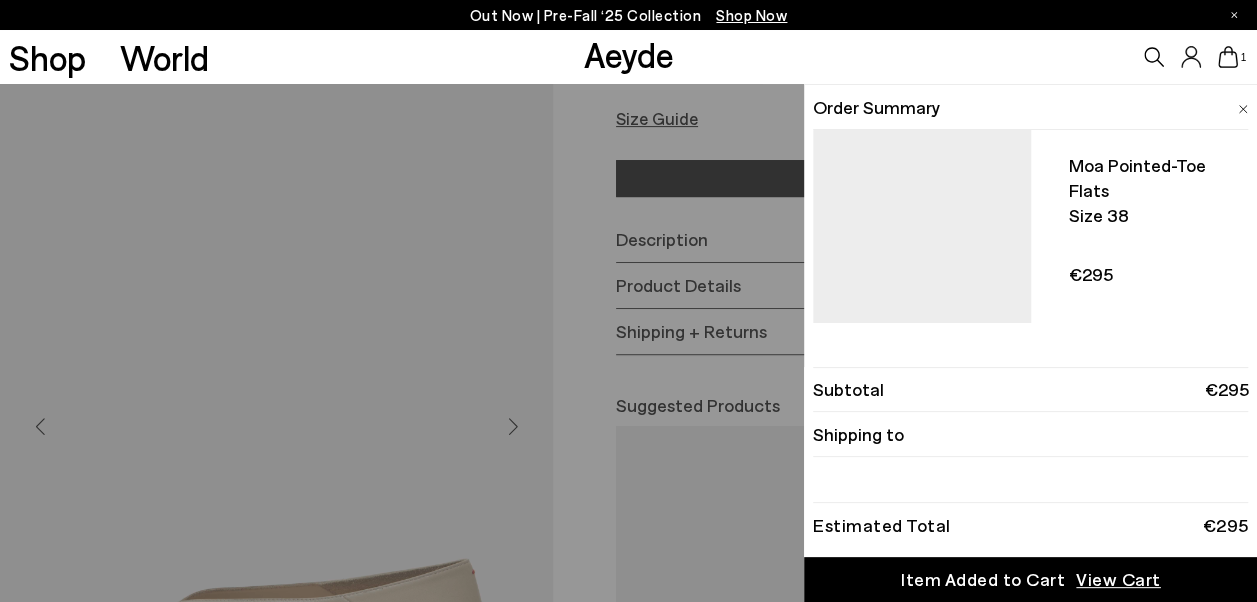 scroll, scrollTop: 300, scrollLeft: 0, axis: vertical 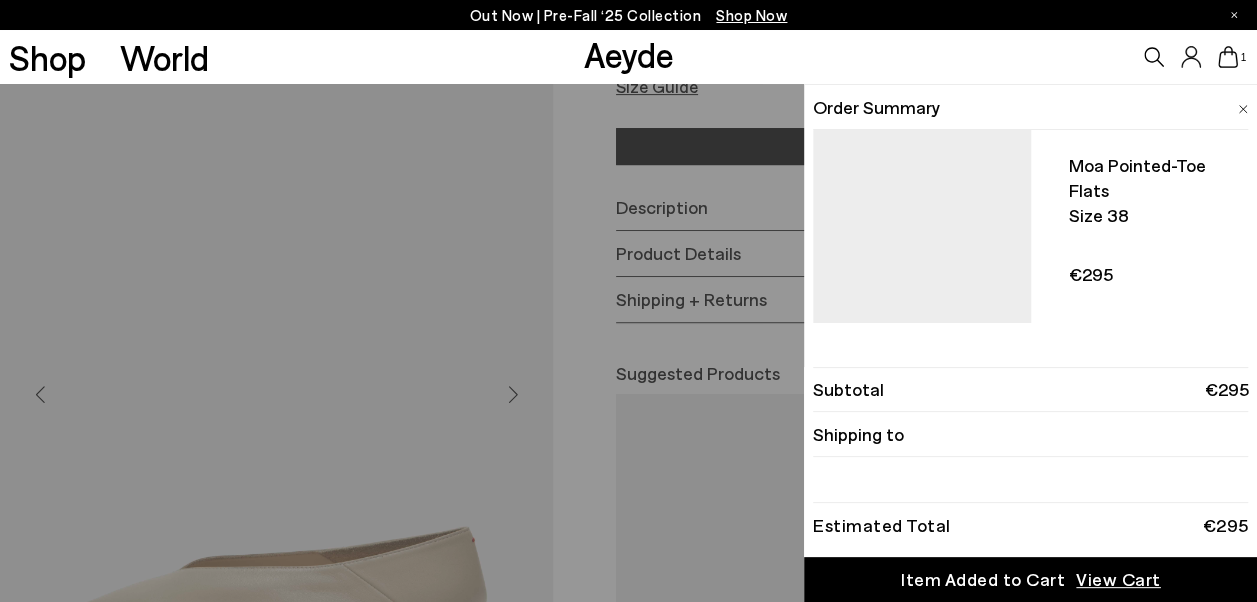 click 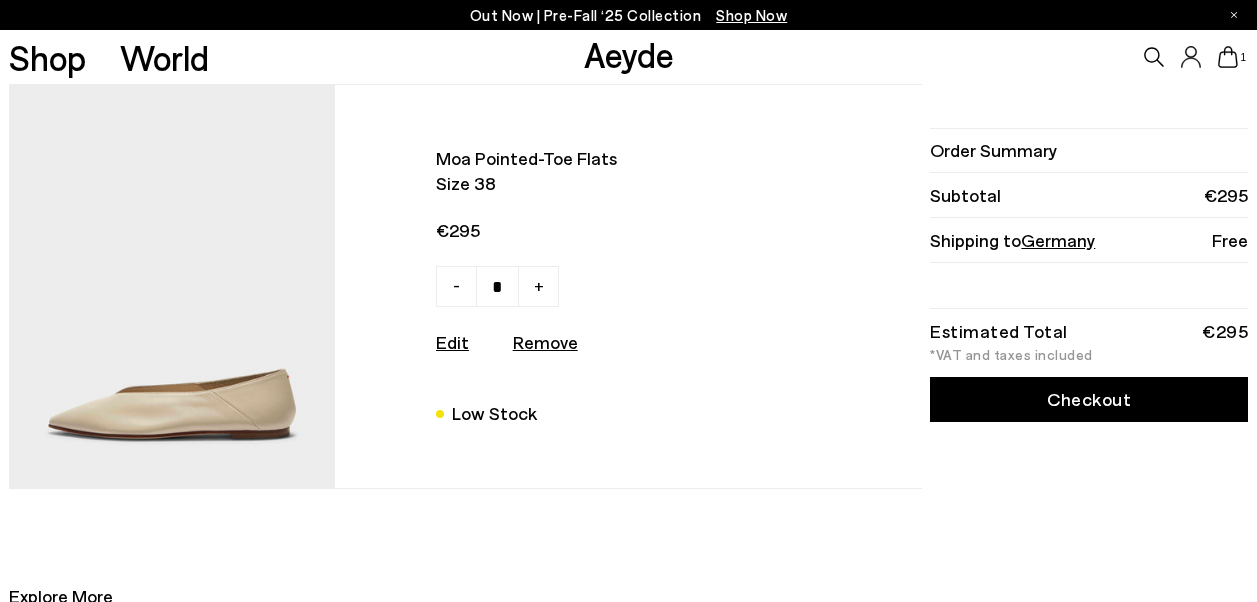 scroll, scrollTop: 0, scrollLeft: 0, axis: both 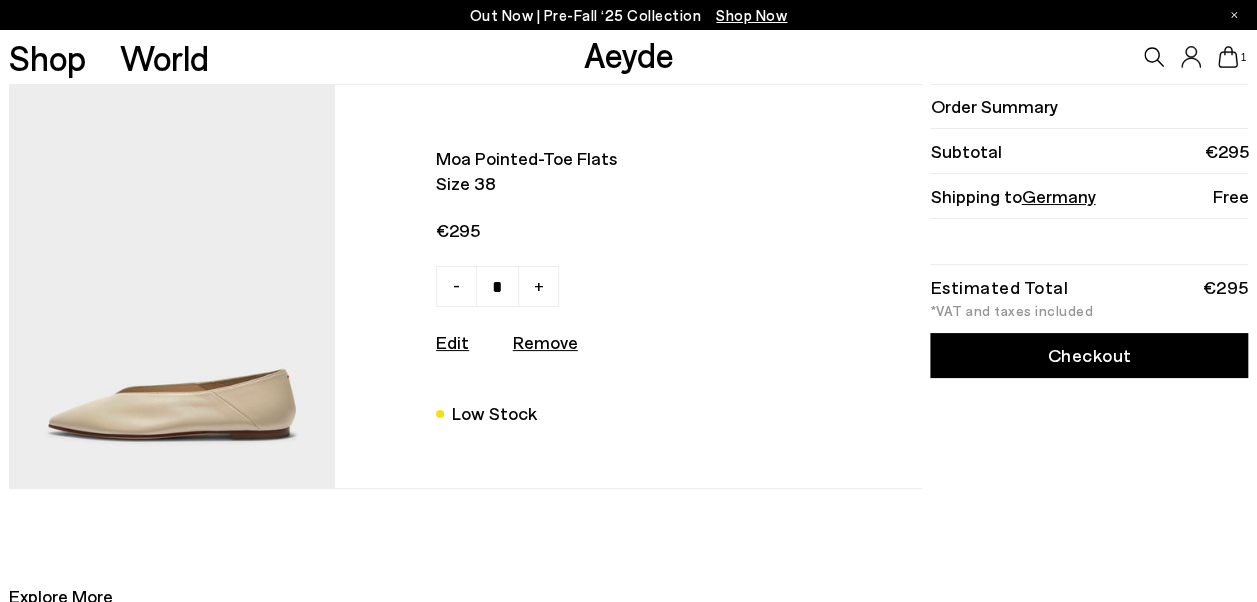 click at bounding box center (172, 286) 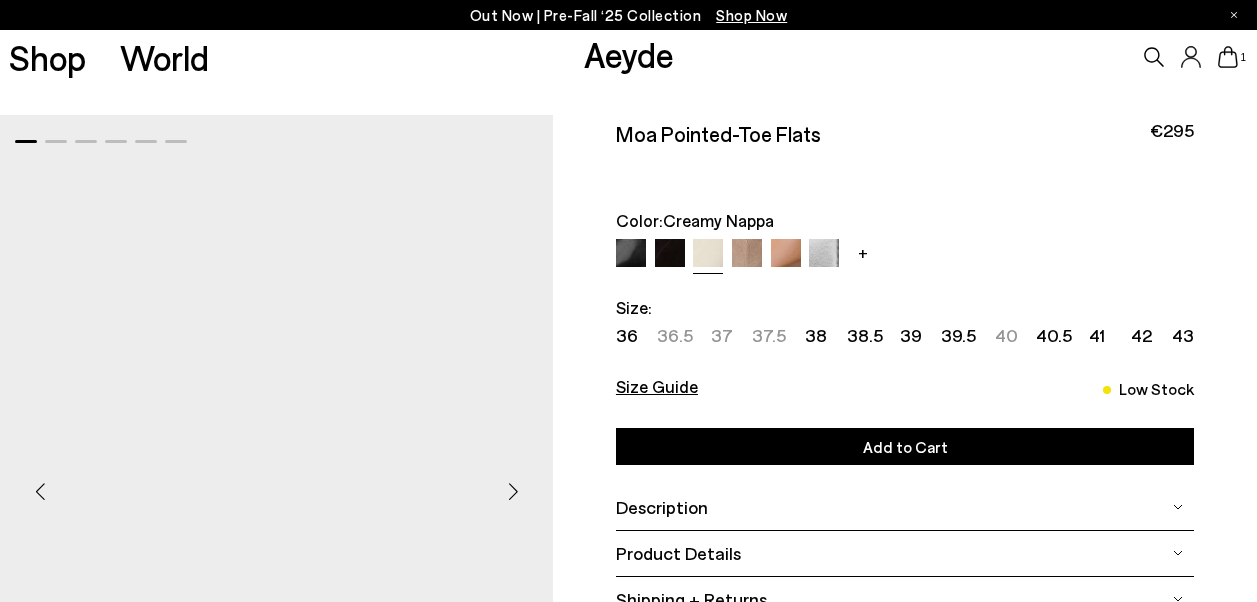 scroll, scrollTop: 0, scrollLeft: 0, axis: both 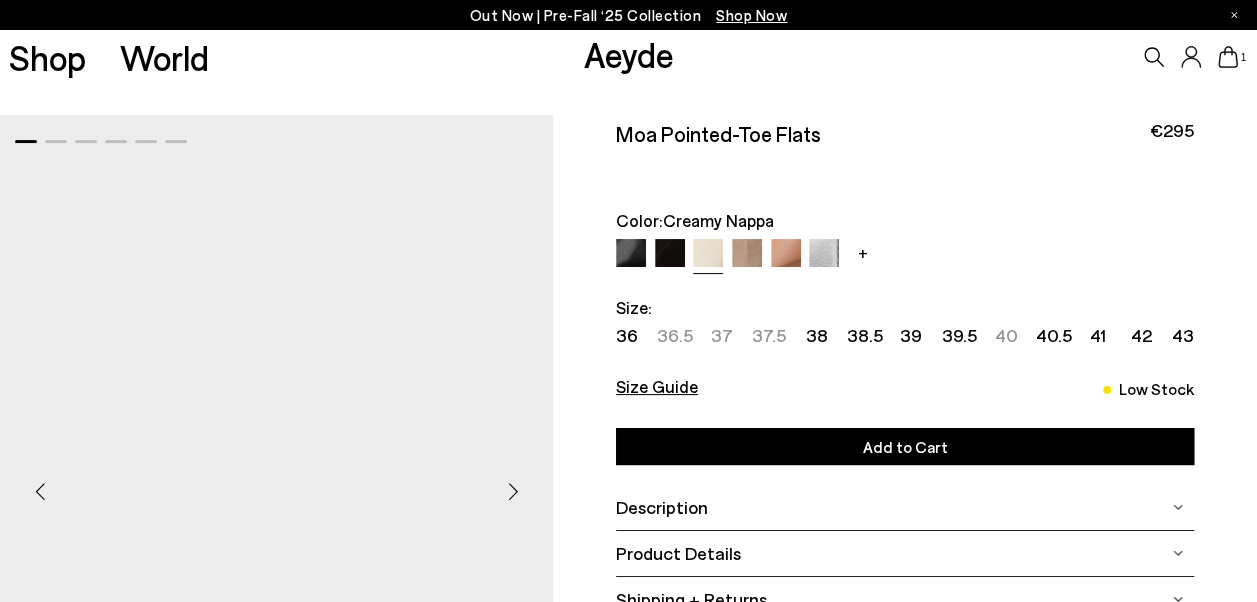 click at bounding box center (513, 492) 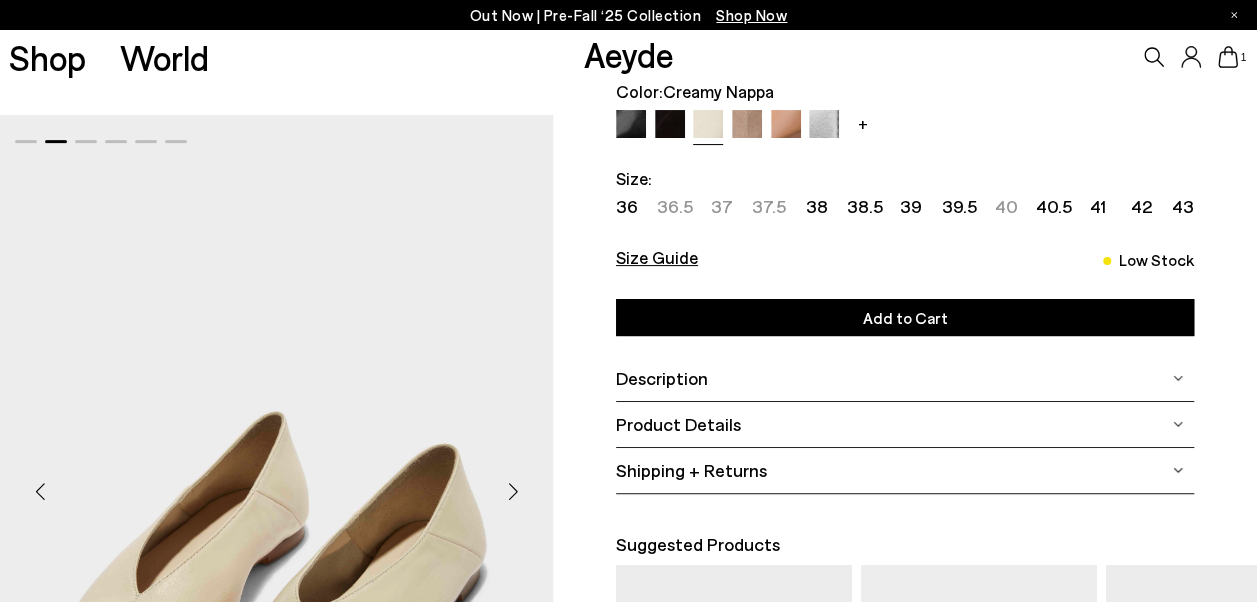 scroll, scrollTop: 400, scrollLeft: 0, axis: vertical 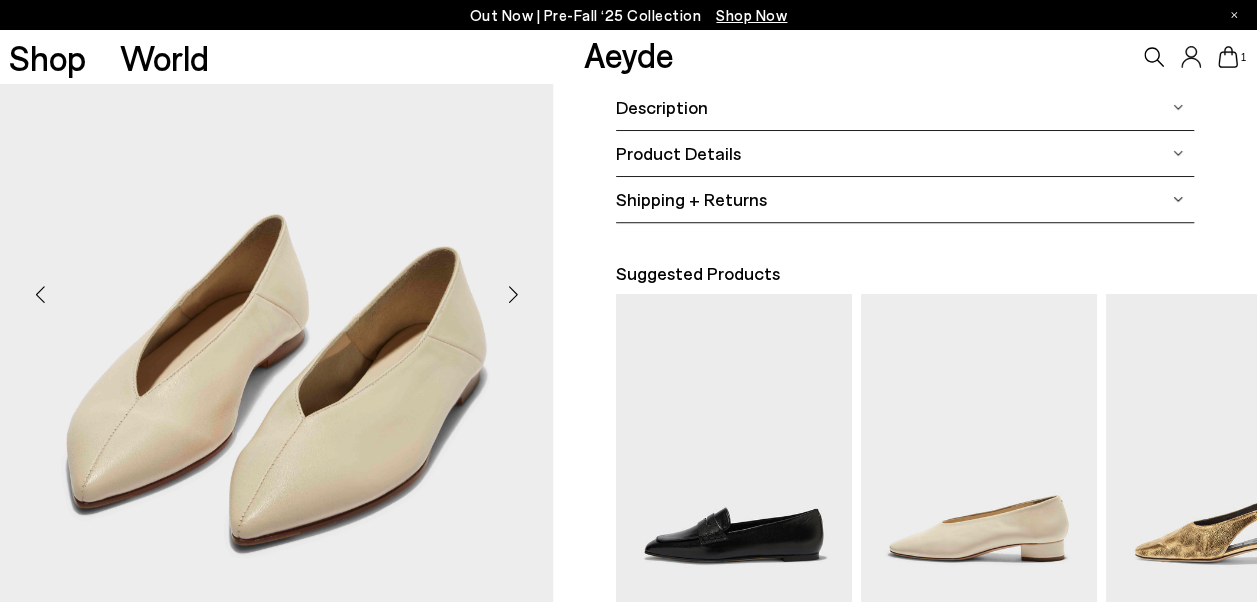 click at bounding box center (513, 295) 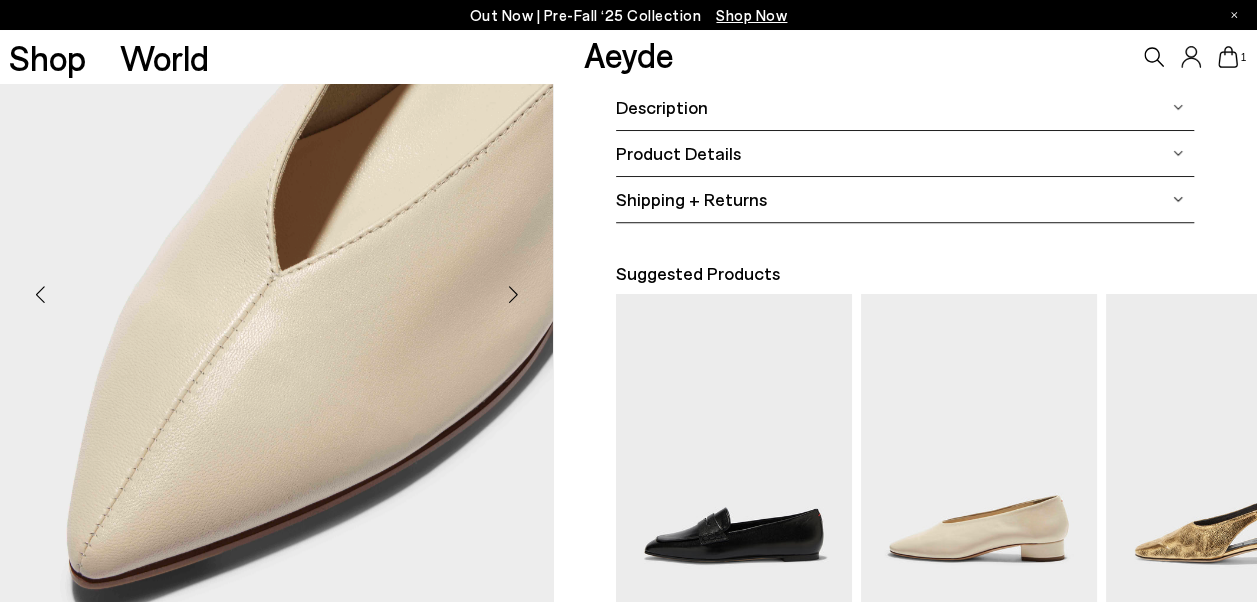 click at bounding box center (513, 295) 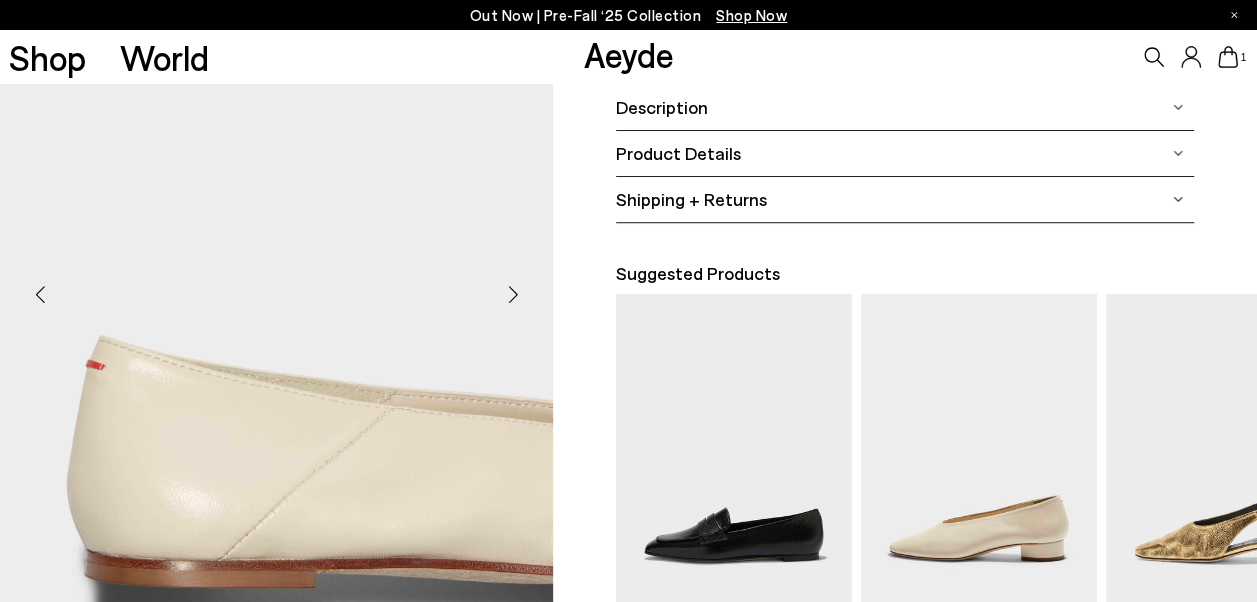 click at bounding box center (513, 295) 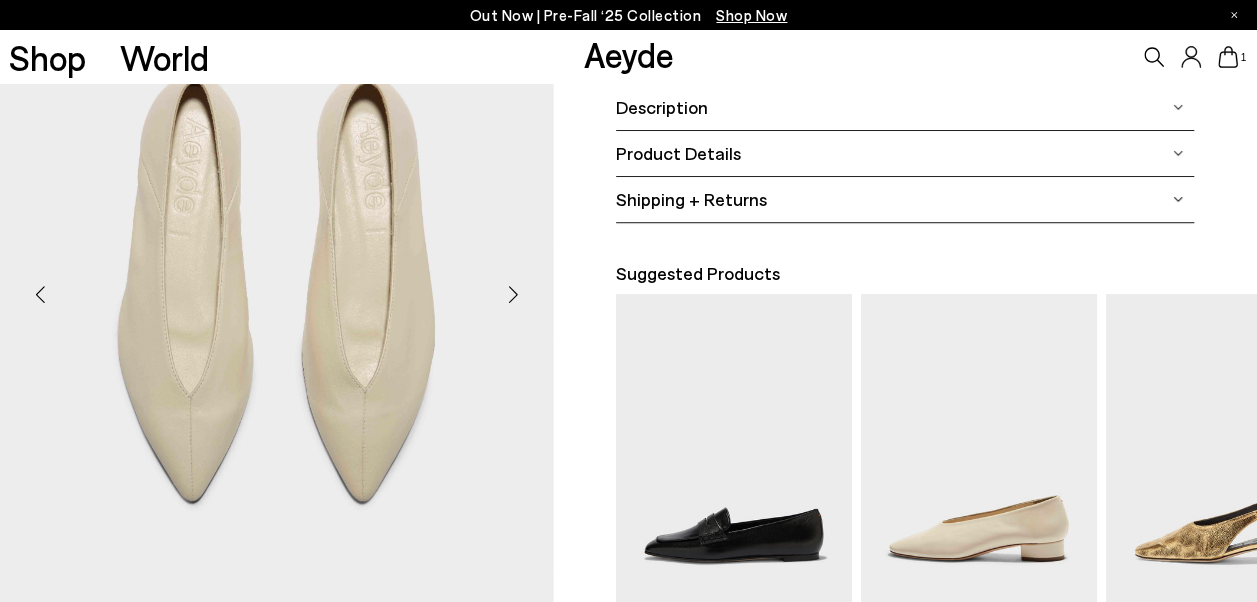 click at bounding box center [513, 295] 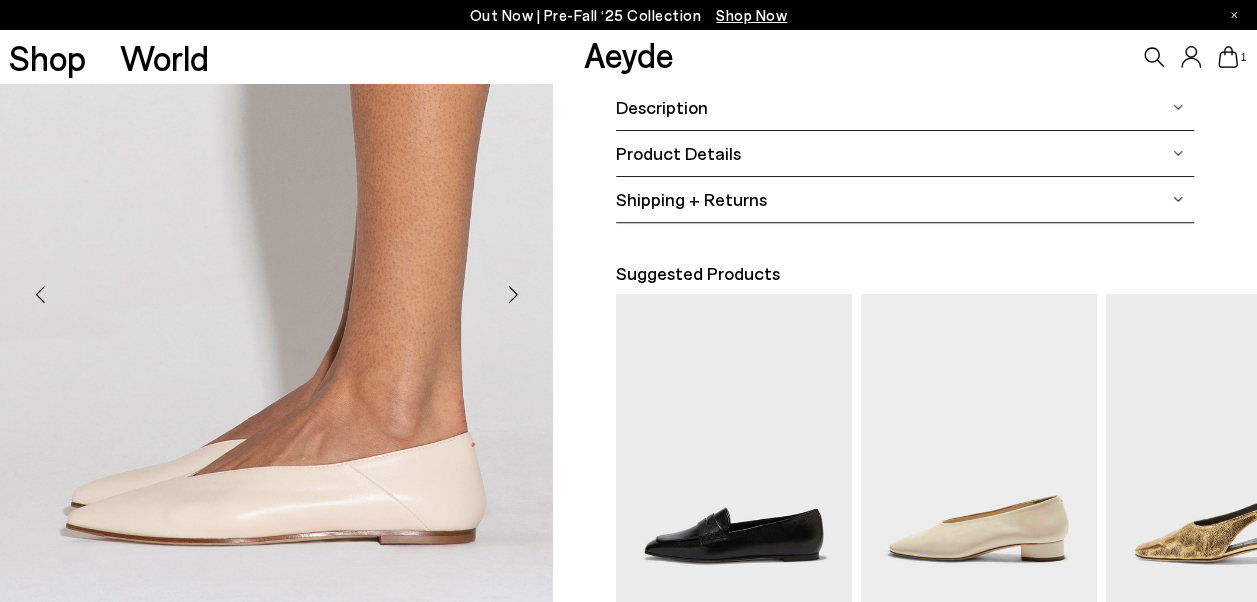 click at bounding box center [513, 295] 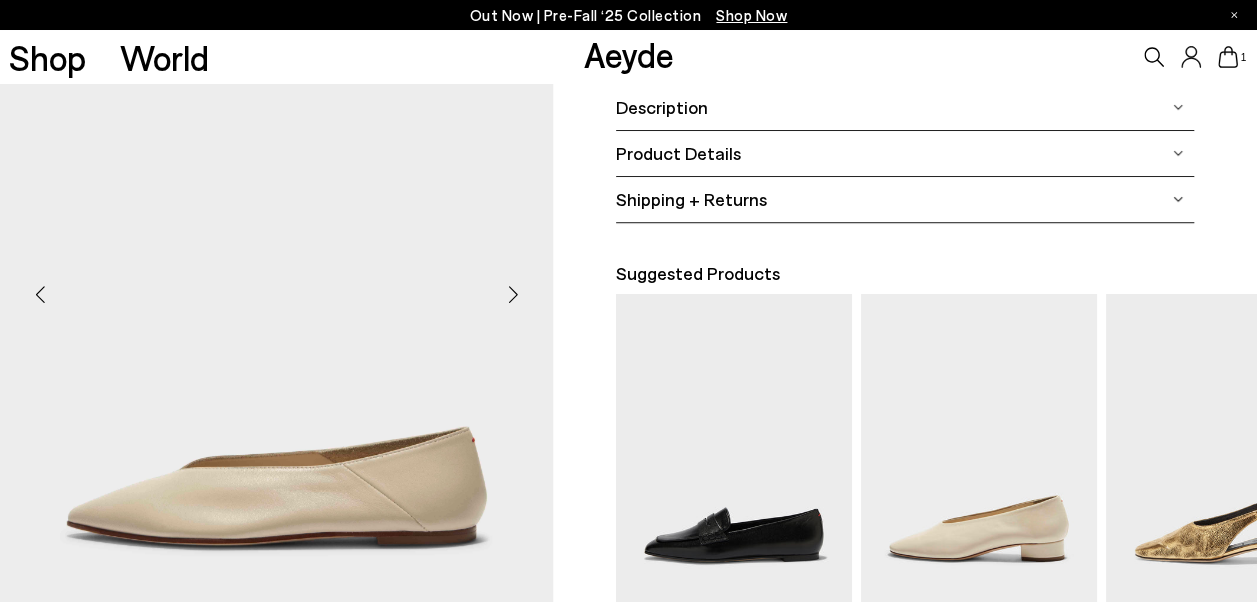 click at bounding box center (513, 295) 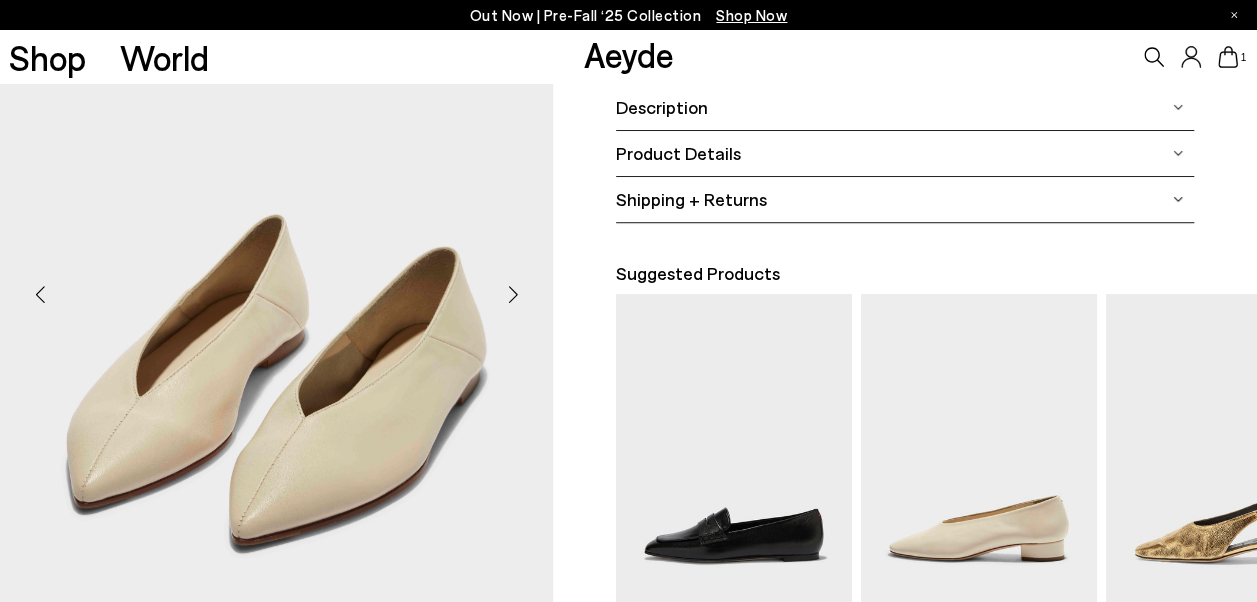 click at bounding box center (513, 295) 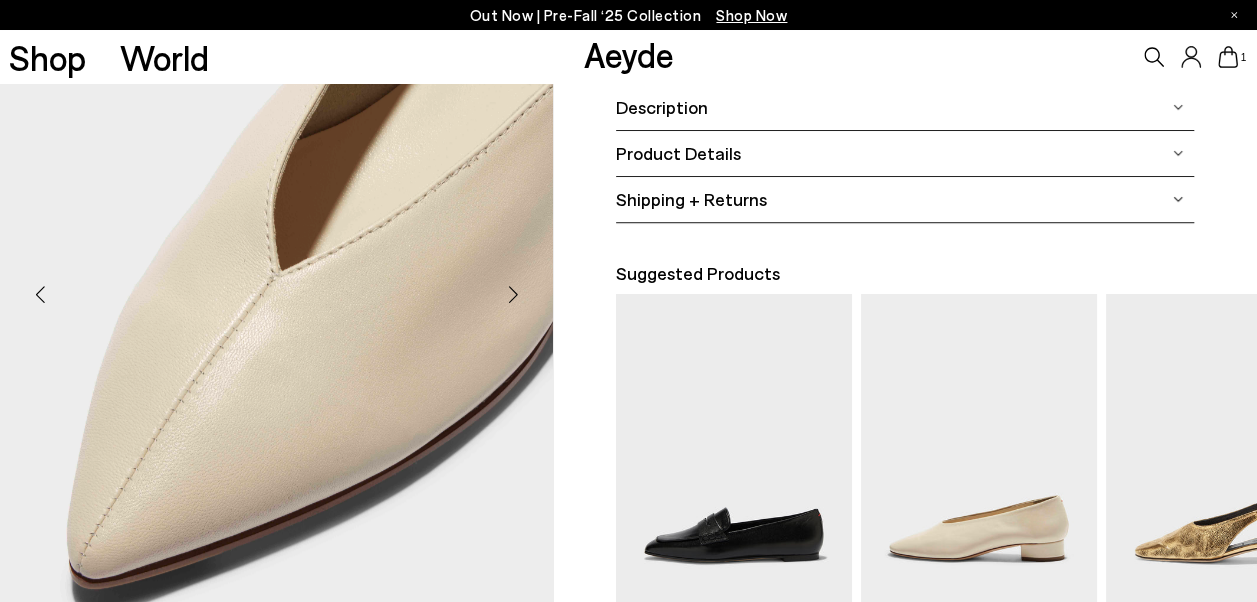 click at bounding box center (513, 295) 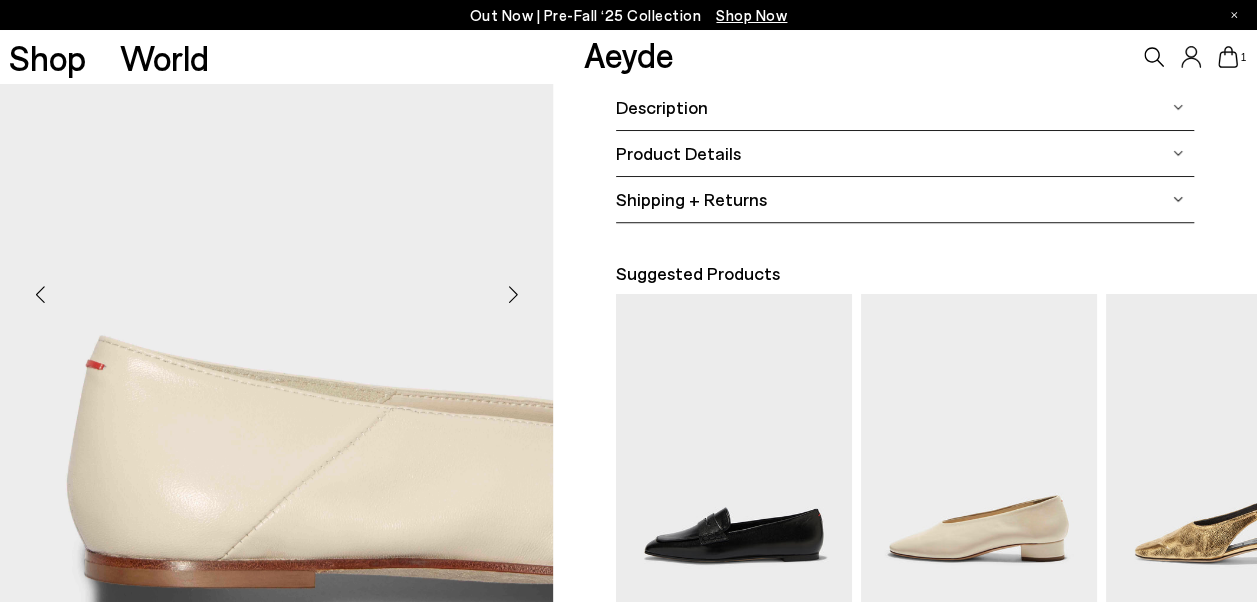 click at bounding box center [513, 295] 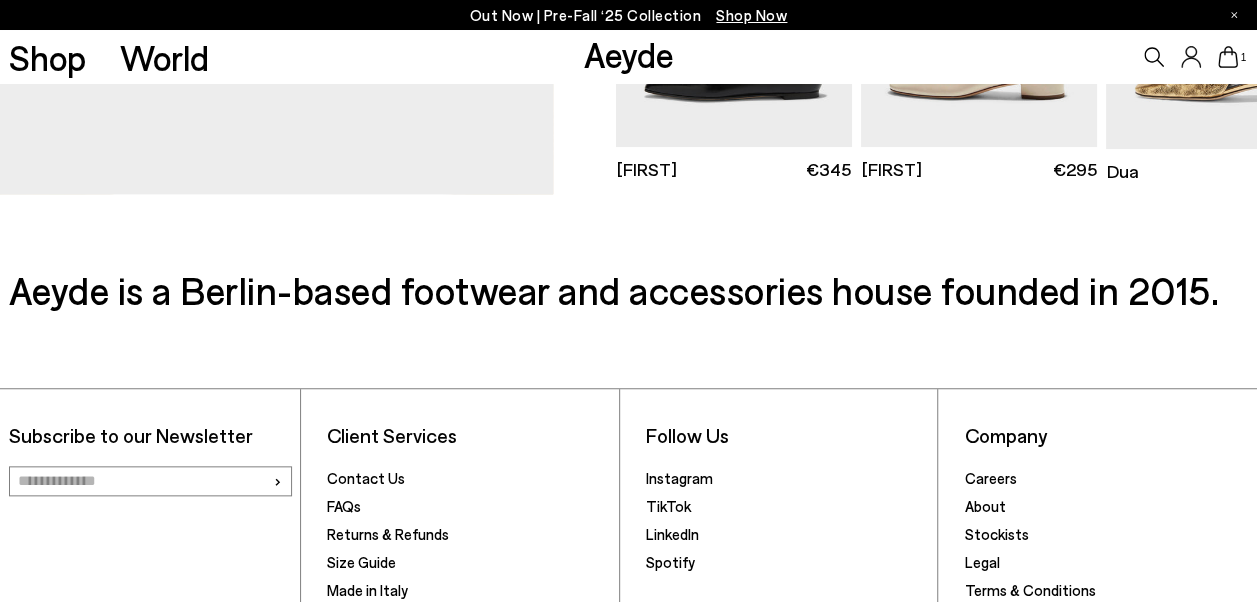 scroll, scrollTop: 718, scrollLeft: 0, axis: vertical 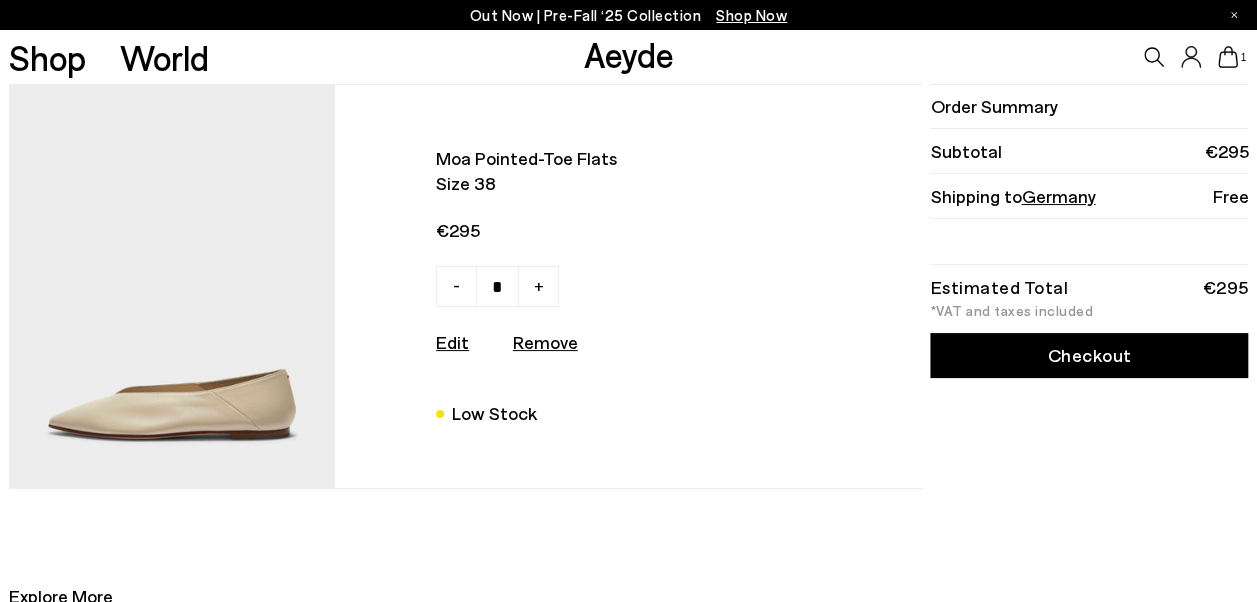 click 